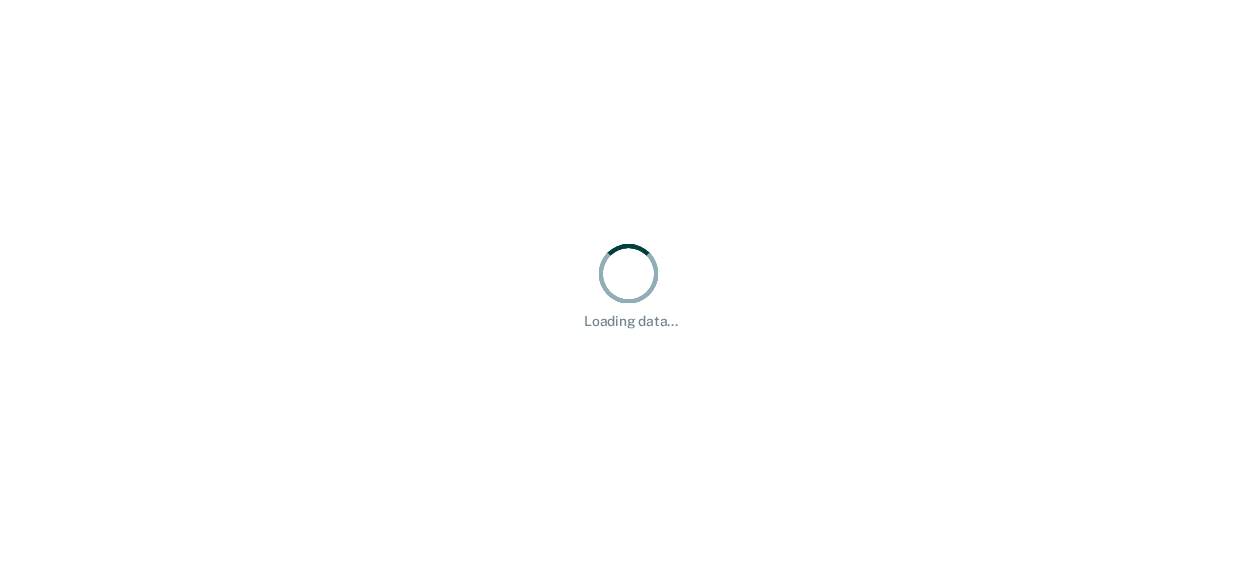 scroll, scrollTop: 0, scrollLeft: 0, axis: both 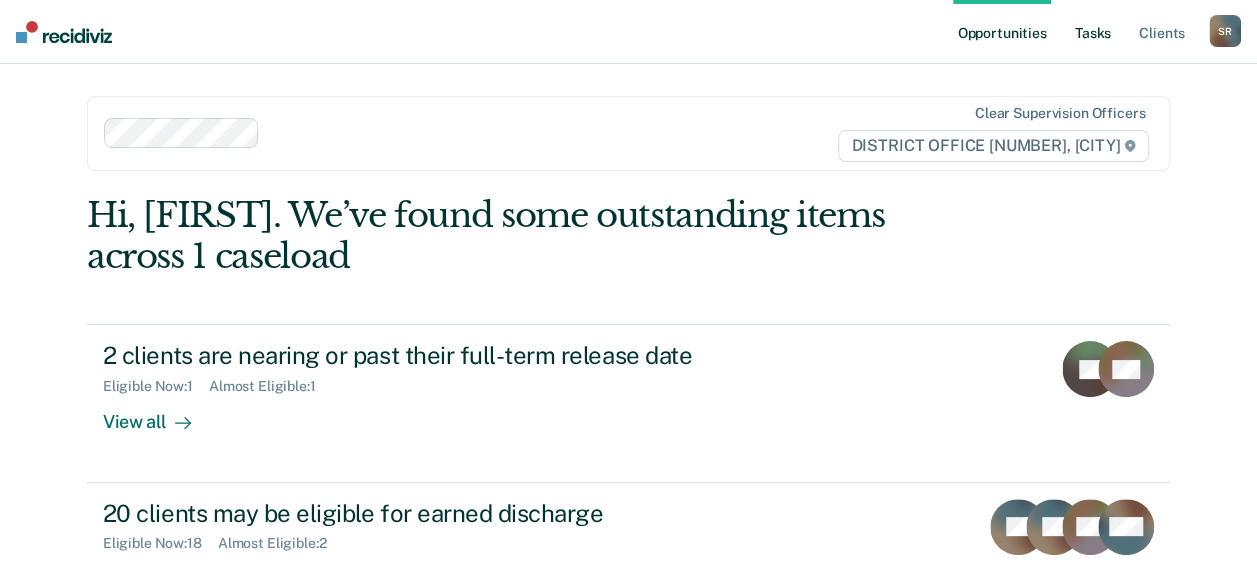 click on "Tasks" at bounding box center [1093, 32] 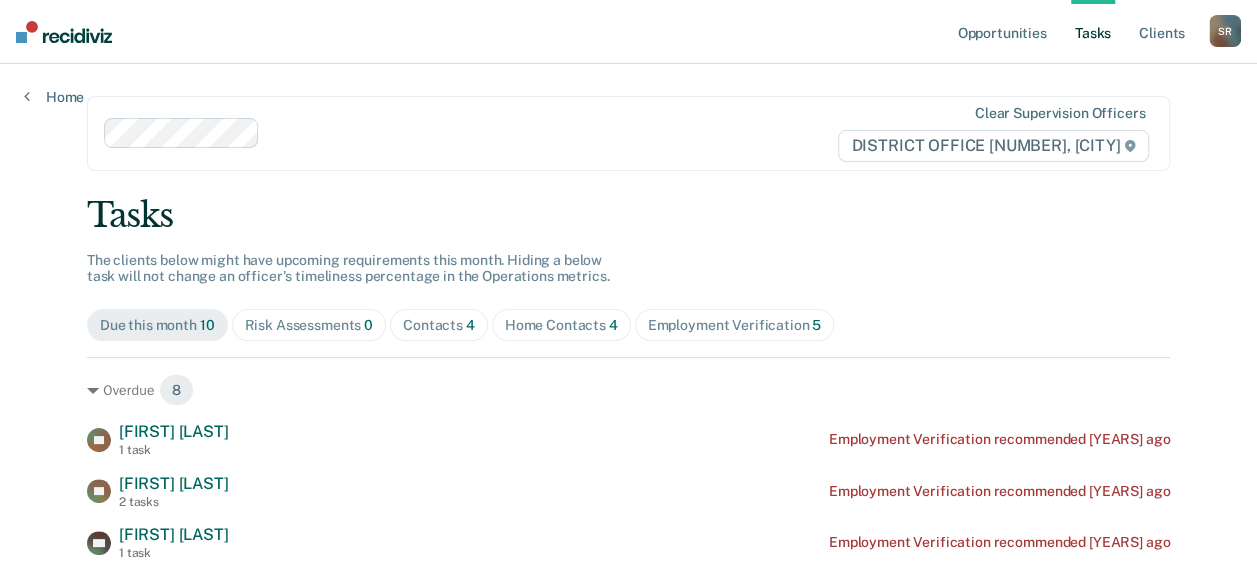 click on "Home Contacts   4" at bounding box center (561, 325) 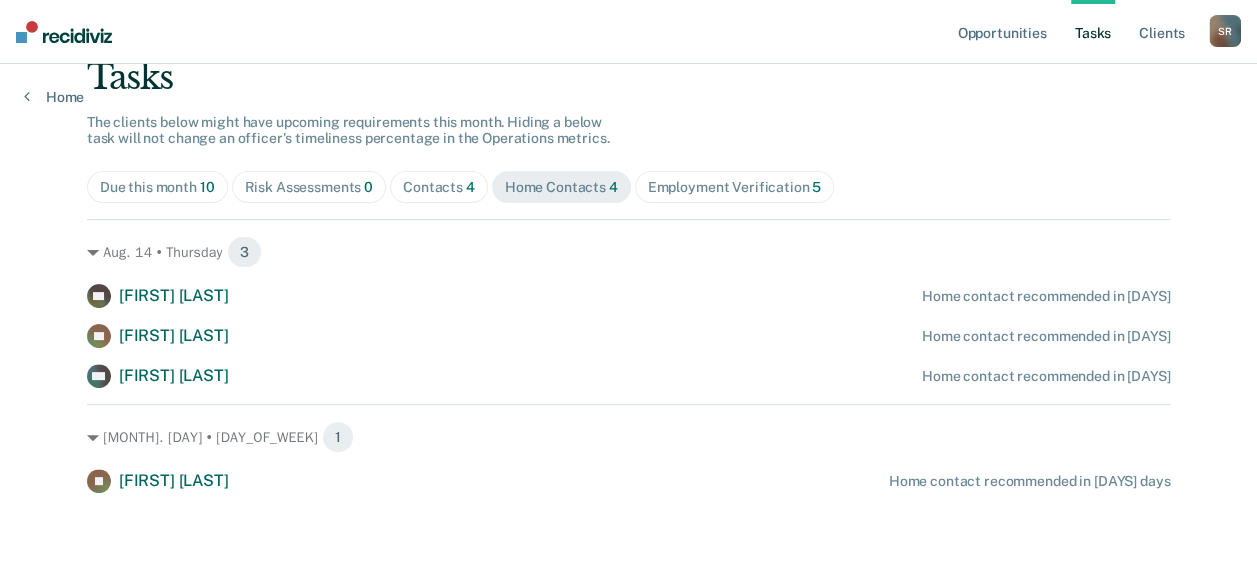 scroll, scrollTop: 142, scrollLeft: 0, axis: vertical 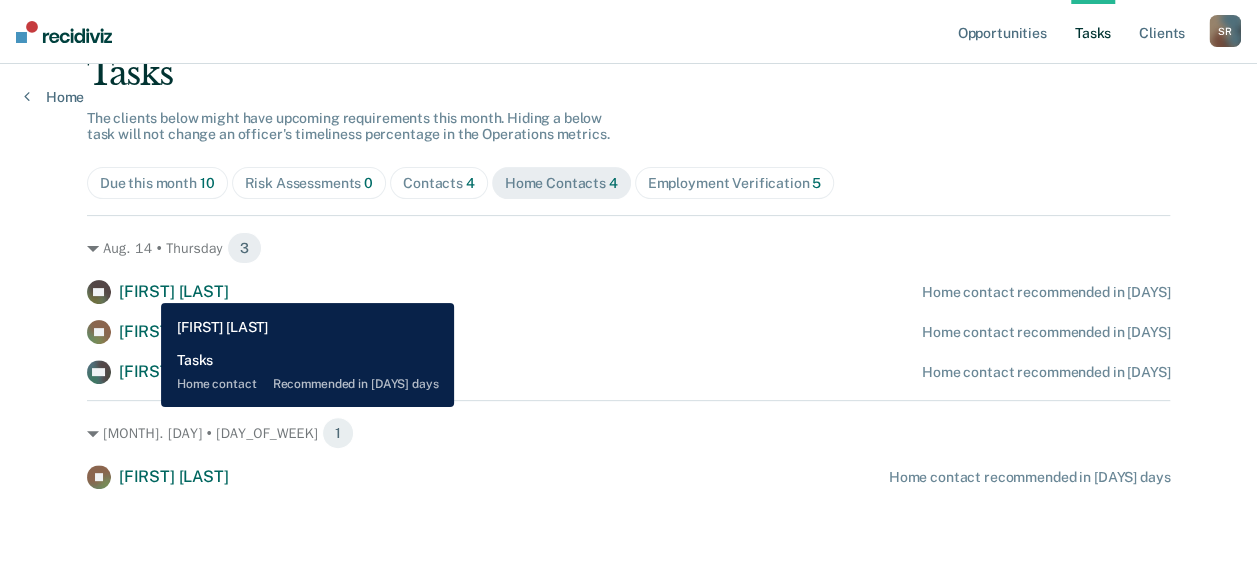 click on "Karrie Pollock" at bounding box center (174, 291) 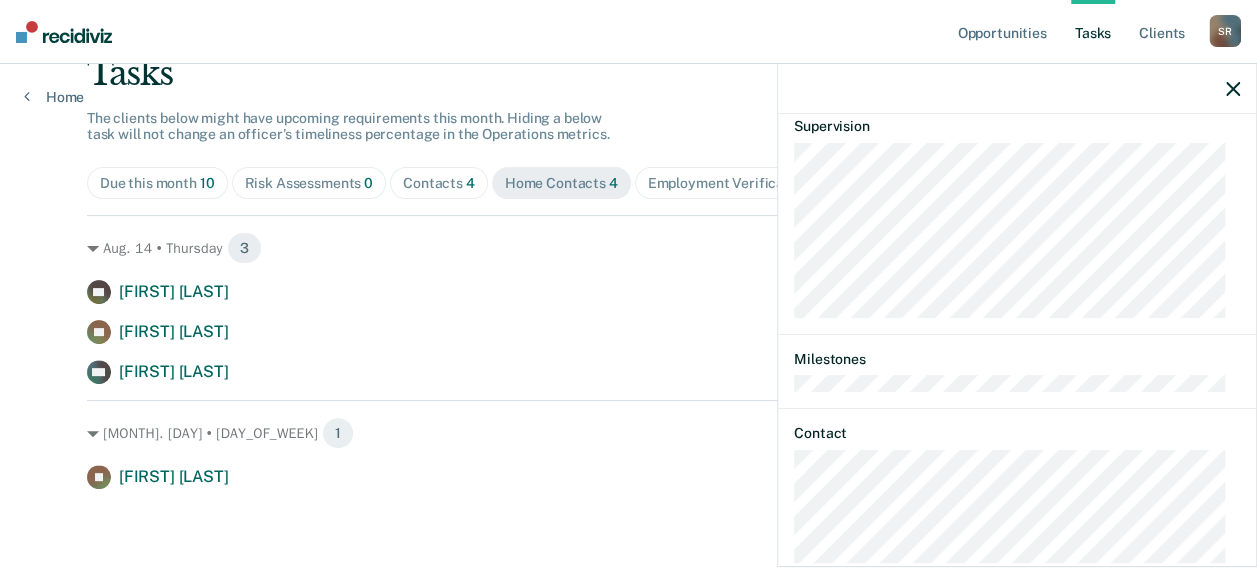 scroll, scrollTop: 349, scrollLeft: 0, axis: vertical 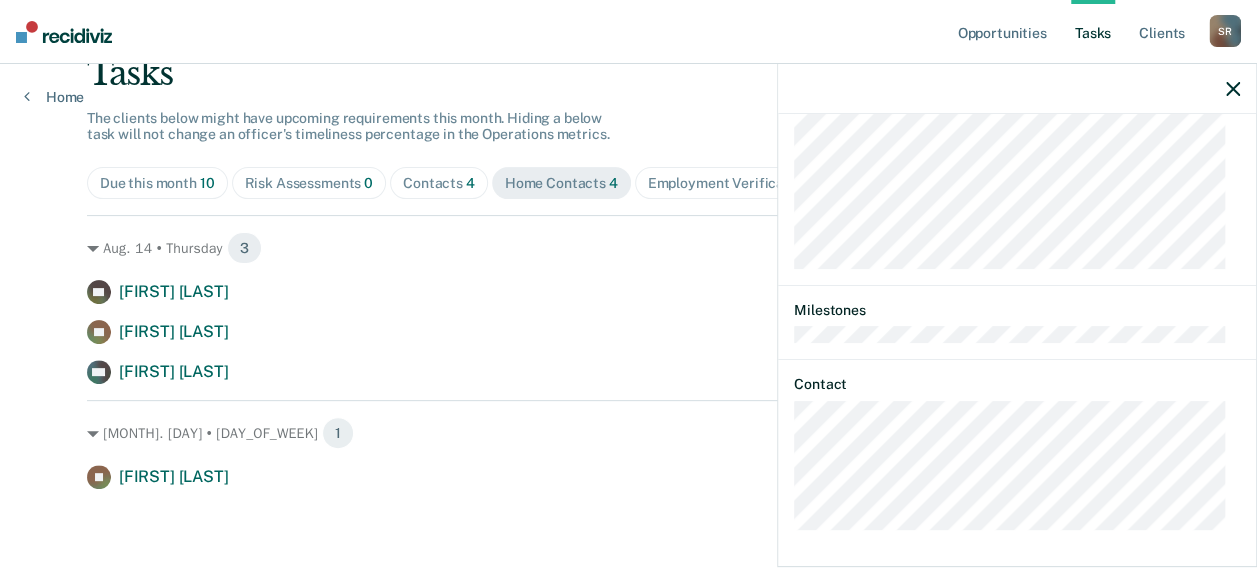 click on "Contacts   4" at bounding box center (439, 183) 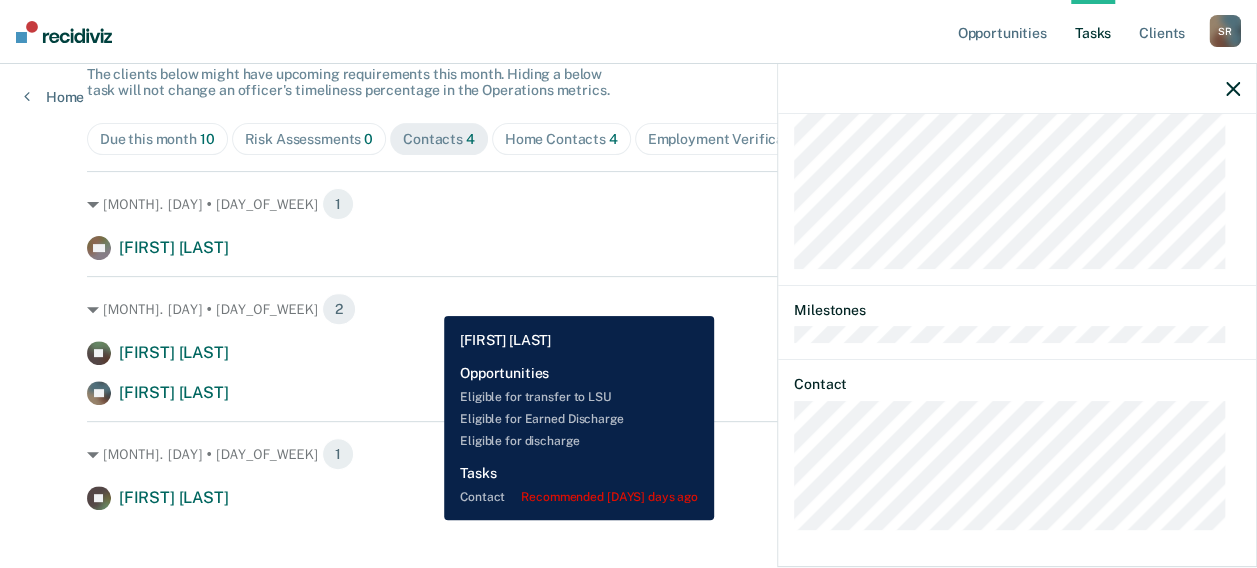 scroll, scrollTop: 207, scrollLeft: 0, axis: vertical 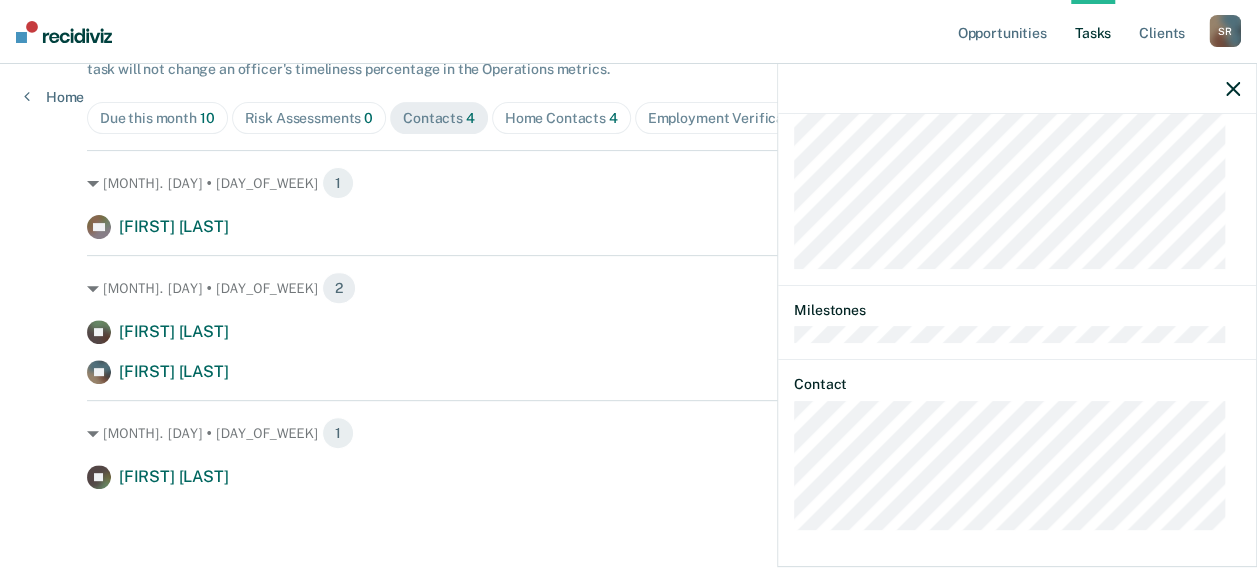 click on "Opportunities Tasks Client s Schultz, Ryan S R Profile How it works Log Out Home Clear   supervision officers DISTRICT OFFICE 4, BOISE   Tasks The clients below might have upcoming requirements this month. Hiding a below task will not change an officer's timeliness percentage in the Operations metrics. Due this month   10 Risk Assessments   0 Contacts   4 Home Contacts   4 Employment Verification   5   Jul. 8 • Tuesday   1 ME Michael Everhart Contact recommended 25 days ago   Jul. 13 • Sunday   2 JO Joshua Ober Contact recommended 20 days ago JM Jose Mendez Contact recommended 20 days ago   Aug. 27 • Wednesday   1 JG Jeremy Grandstaff Contact recommended in 25 days" at bounding box center [628, 181] 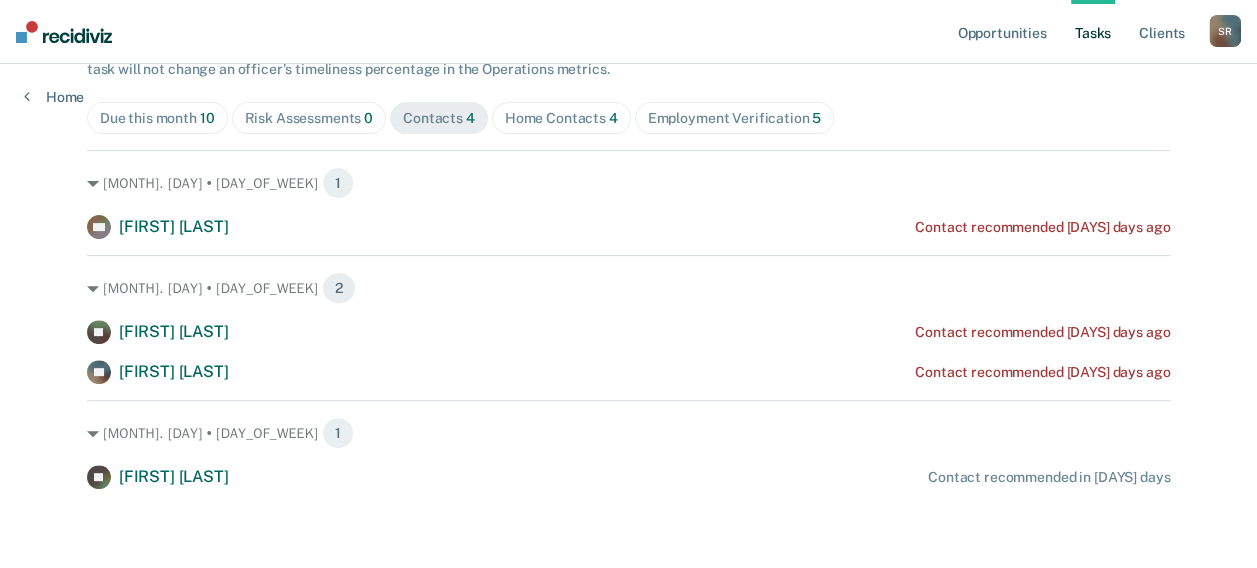 click on "Home Contacts   4" at bounding box center [561, 118] 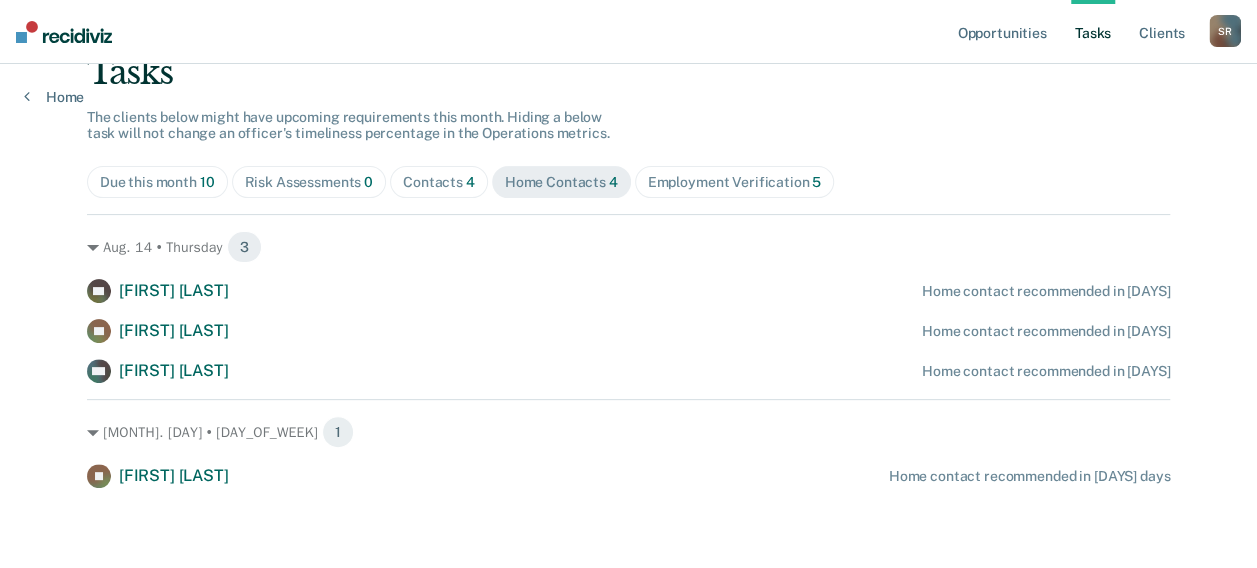 scroll, scrollTop: 142, scrollLeft: 0, axis: vertical 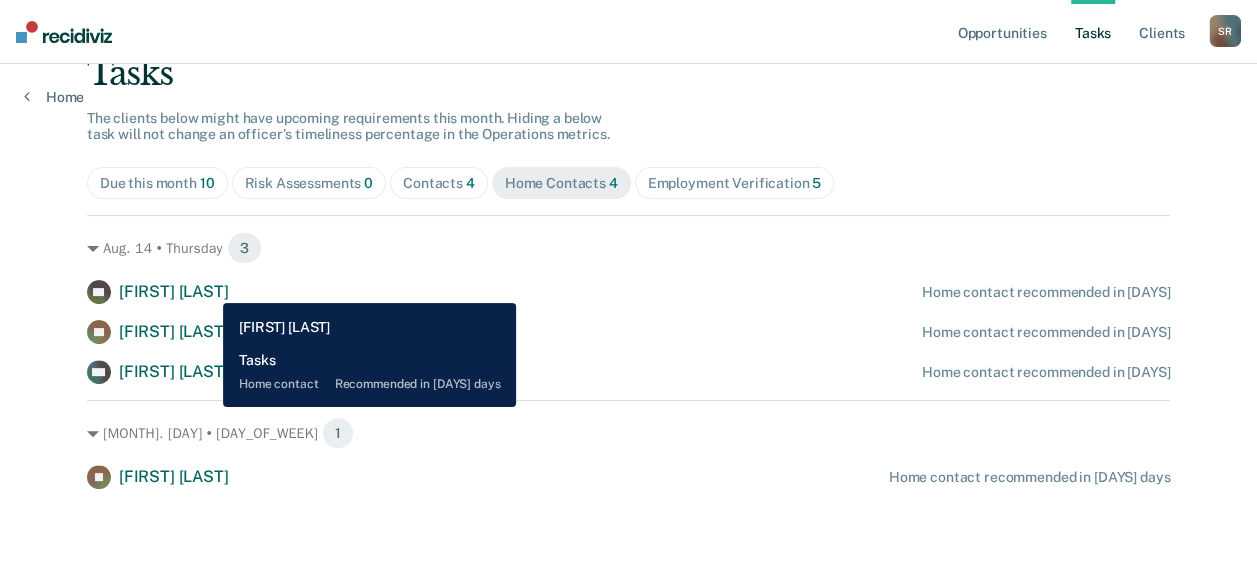 click on "Karrie Pollock" at bounding box center (174, 291) 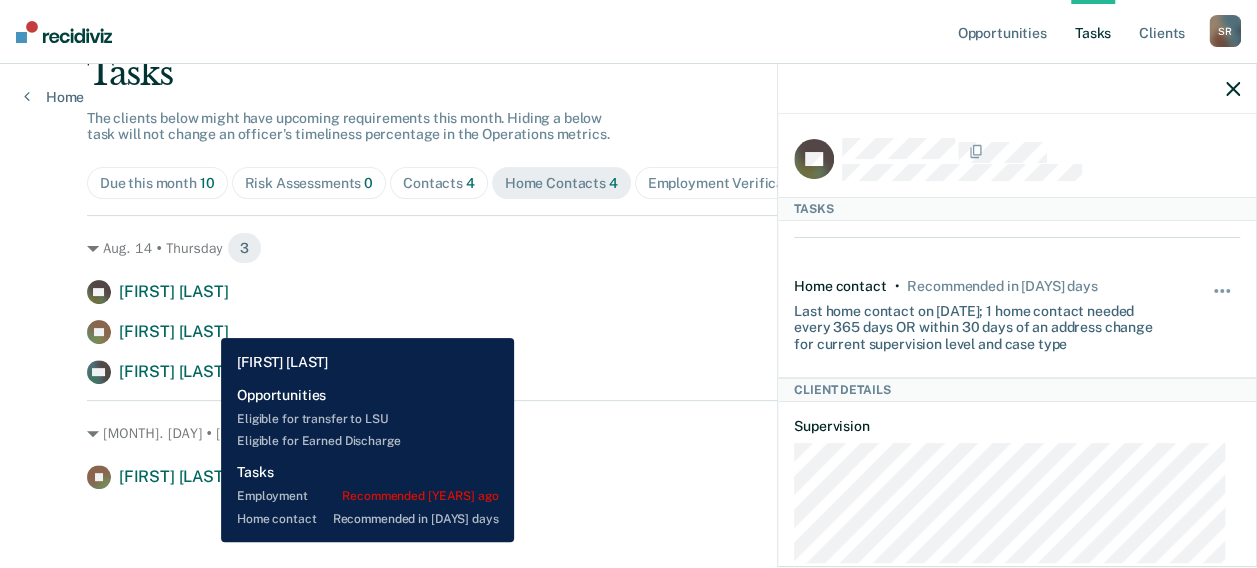 click on "Kathleen Taylor" at bounding box center (174, 331) 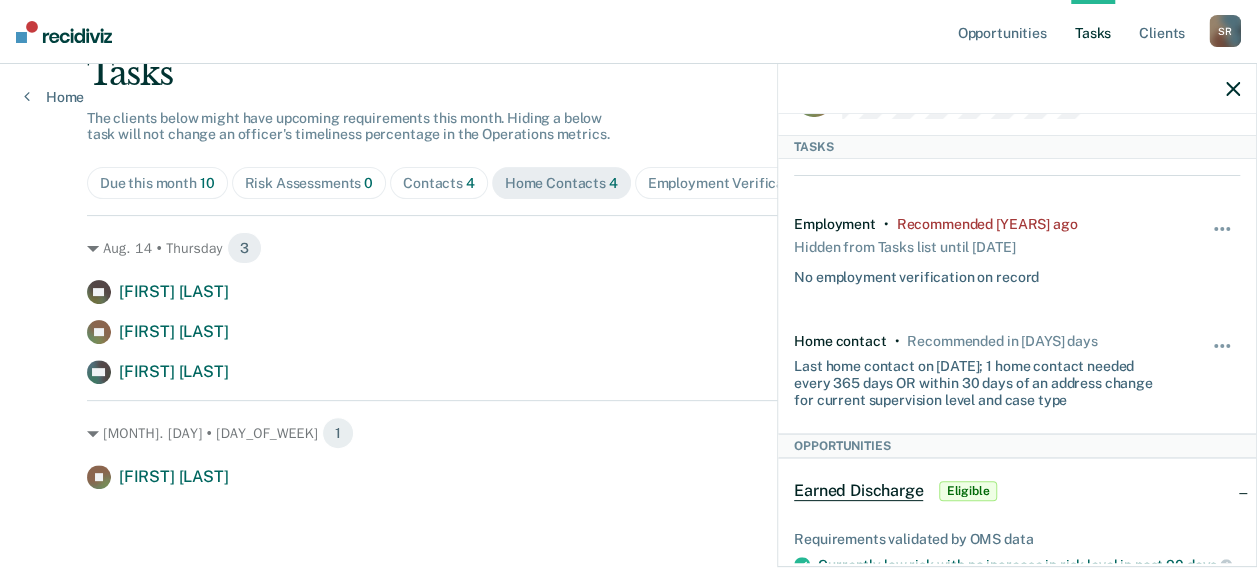 scroll, scrollTop: 0, scrollLeft: 0, axis: both 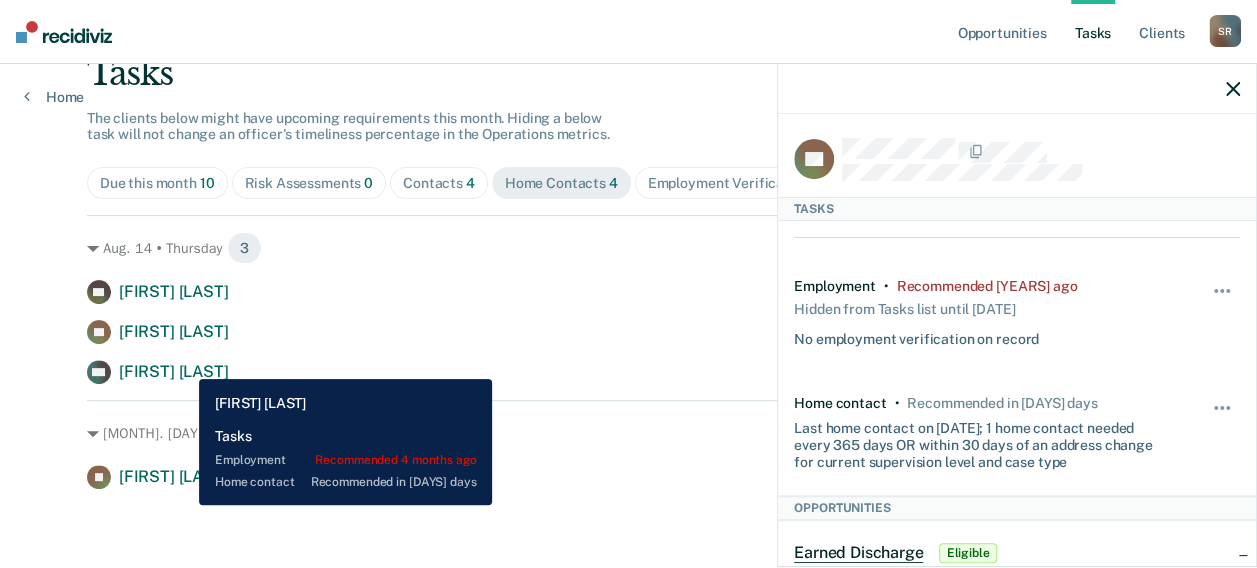 click on "Charles Webb" at bounding box center [174, 371] 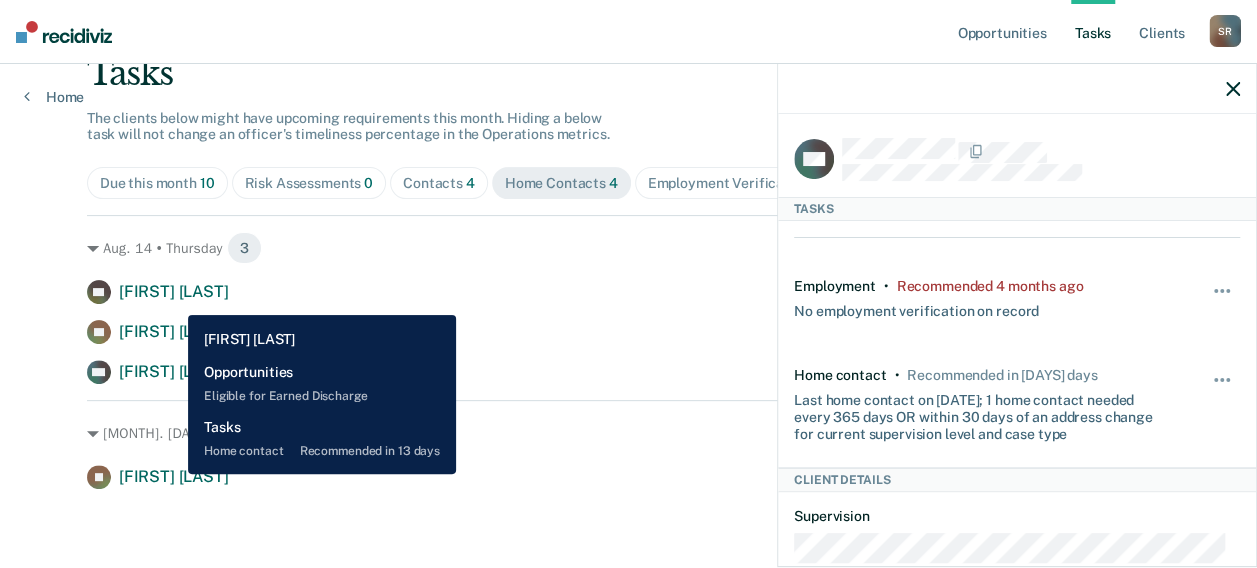 click on "Jillian Sullivan" at bounding box center [174, 476] 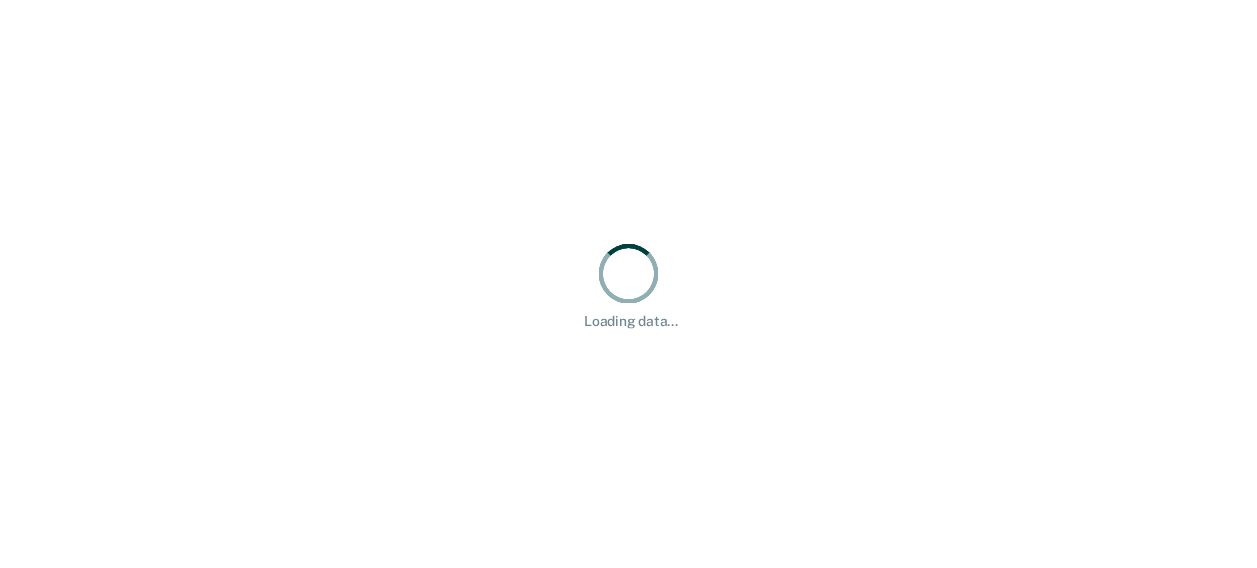 scroll, scrollTop: 0, scrollLeft: 0, axis: both 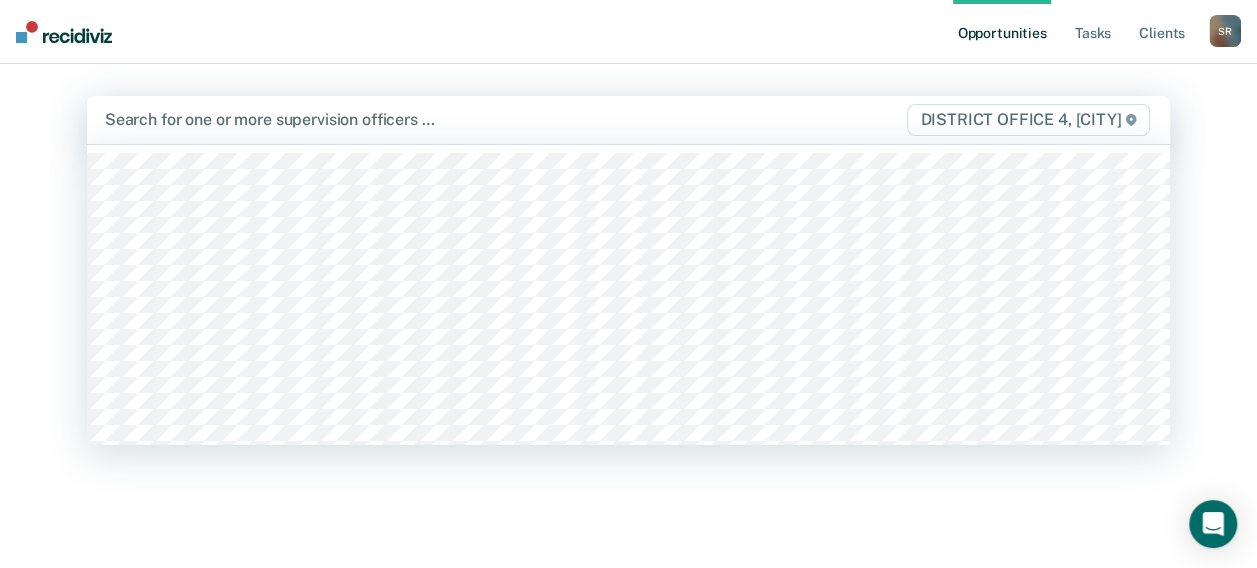 click at bounding box center (471, 119) 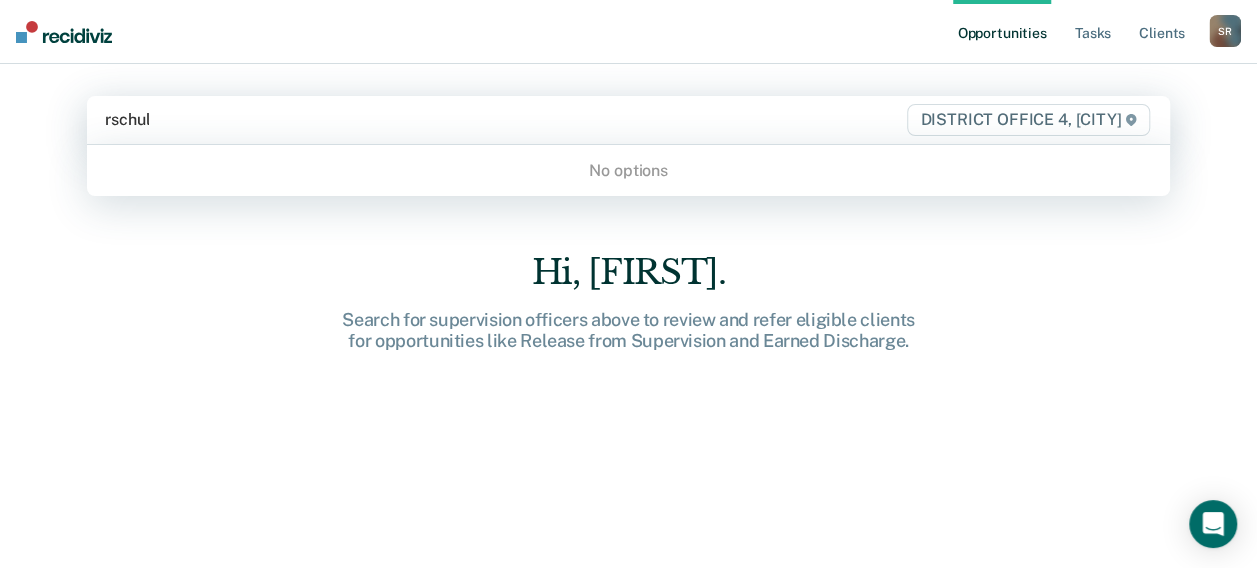 type on "[FIRST] [LAST]" 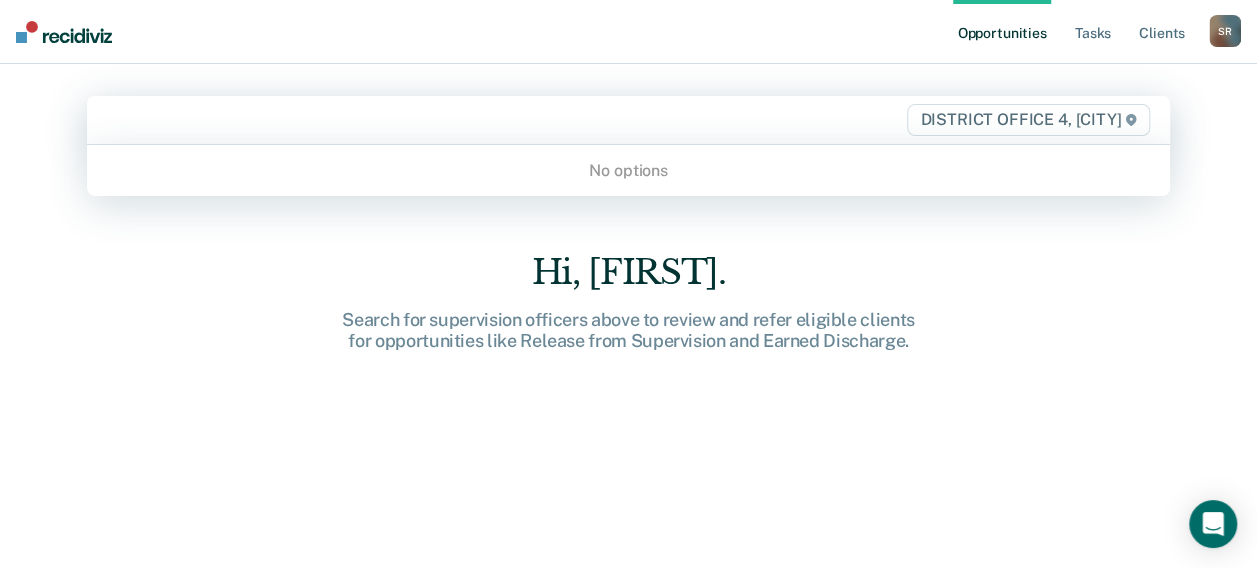 click at bounding box center [471, 119] 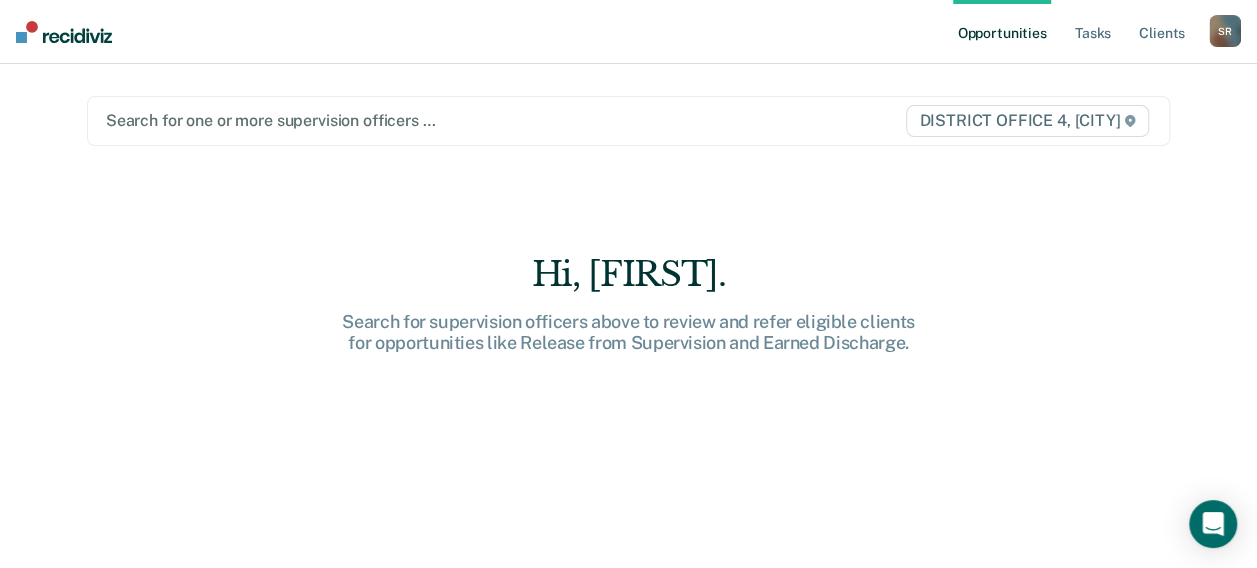click at bounding box center [471, 120] 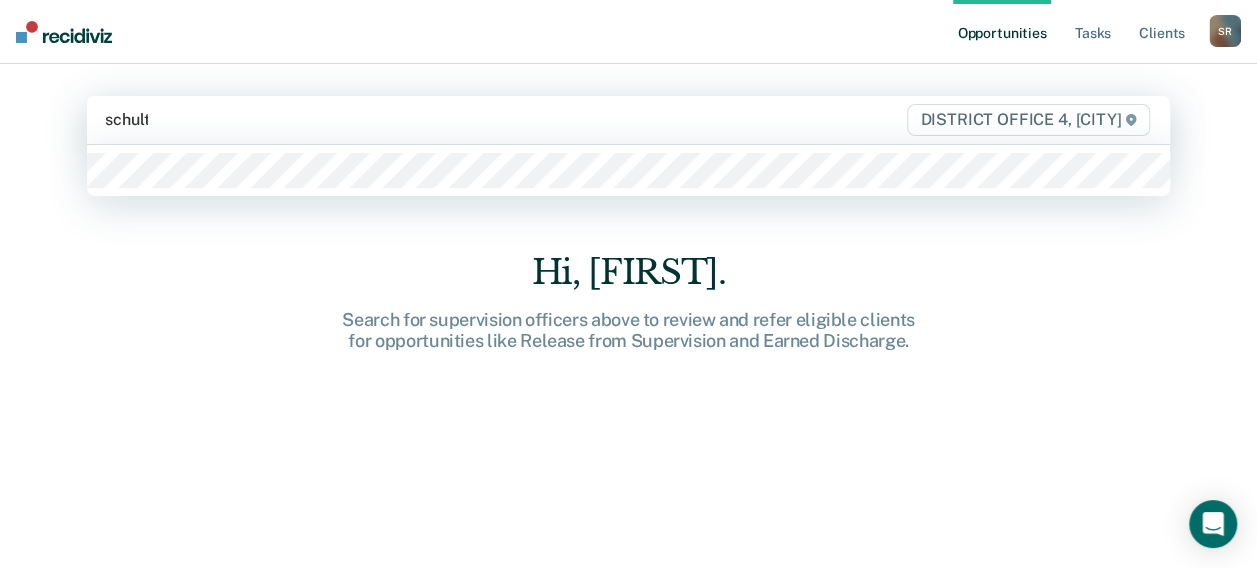 type on "schultz" 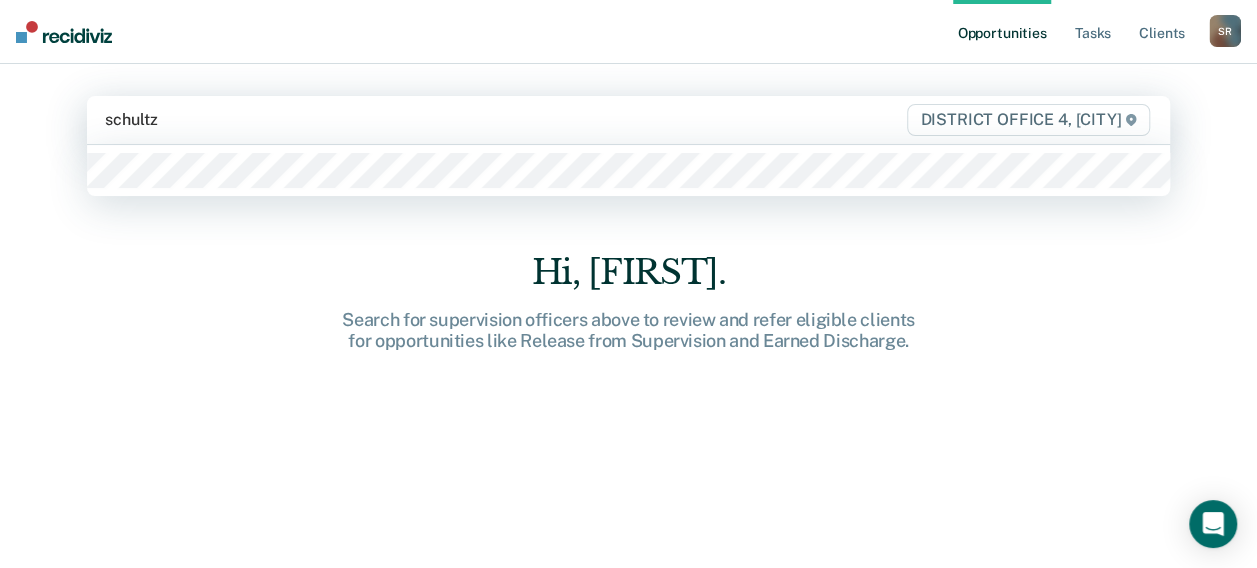 type 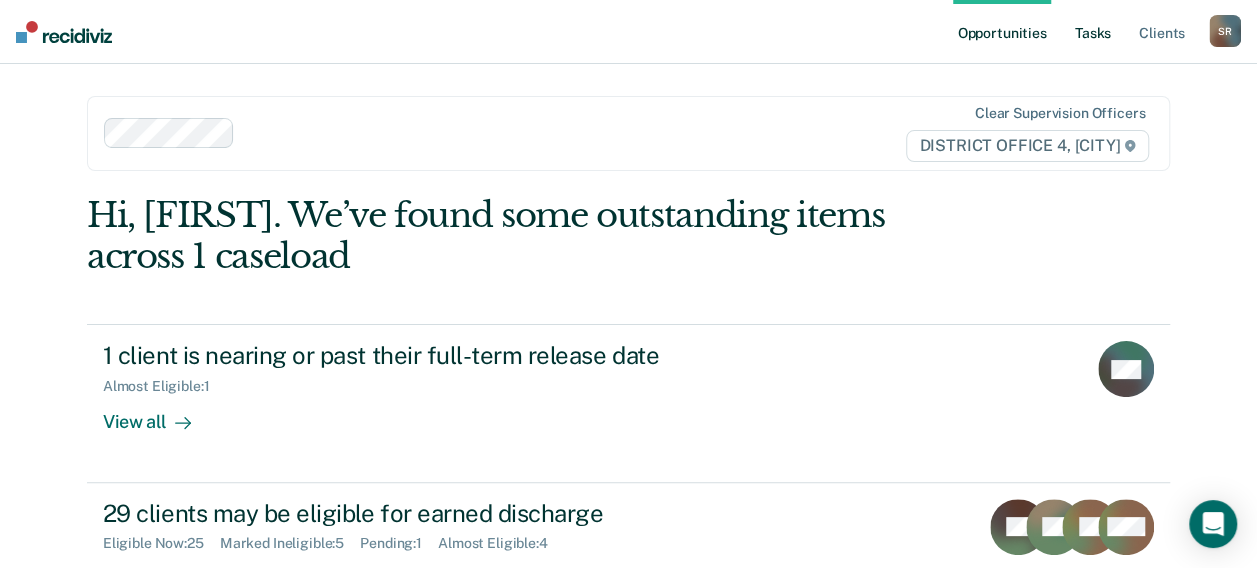 click on "Tasks" at bounding box center [1093, 32] 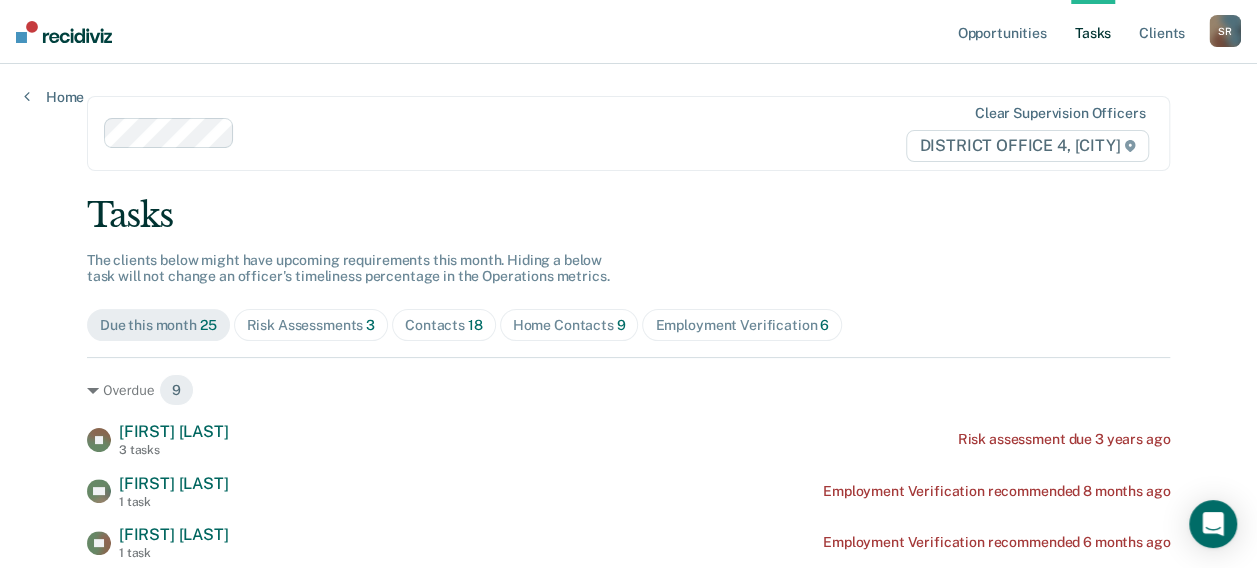 click on "Home Contacts   9" at bounding box center [569, 325] 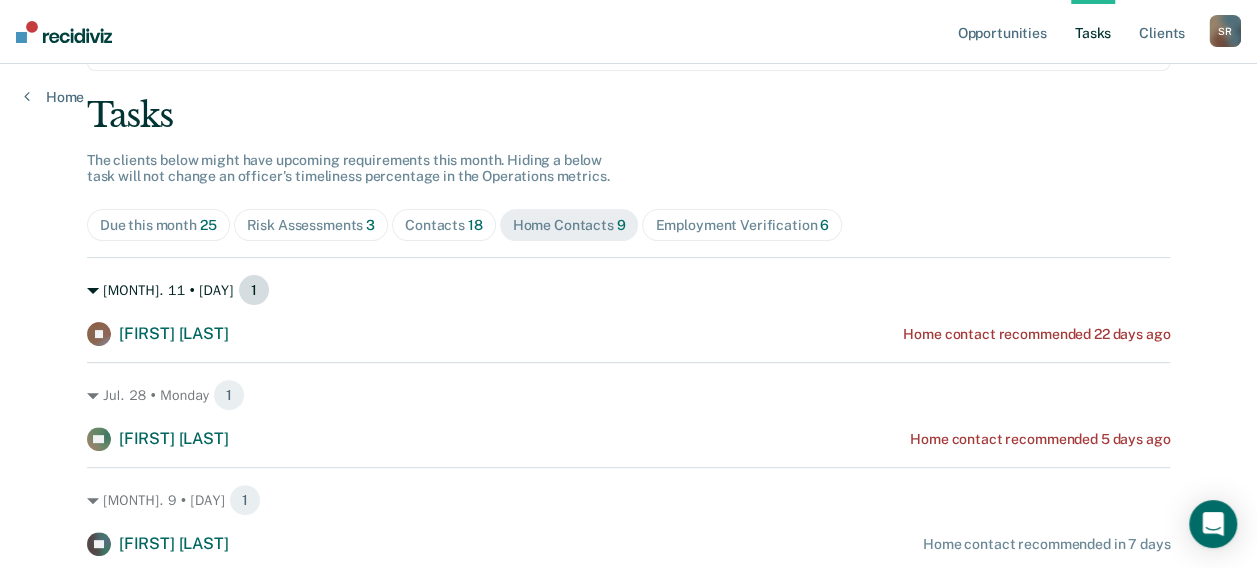 scroll, scrollTop: 200, scrollLeft: 0, axis: vertical 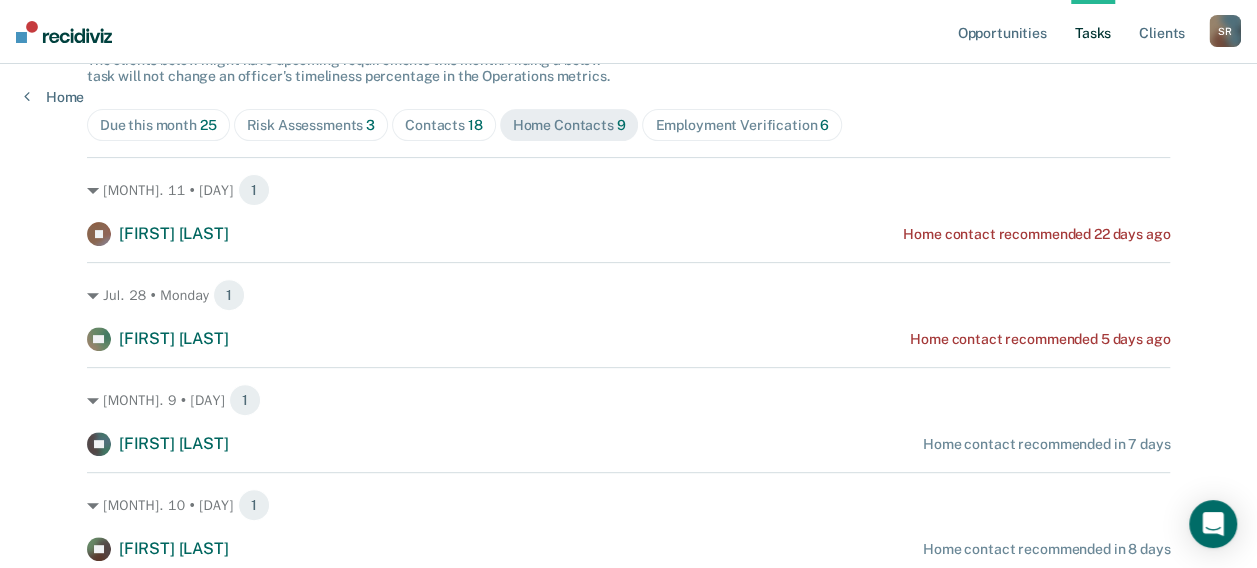 click on "Contacts   18" at bounding box center (444, 125) 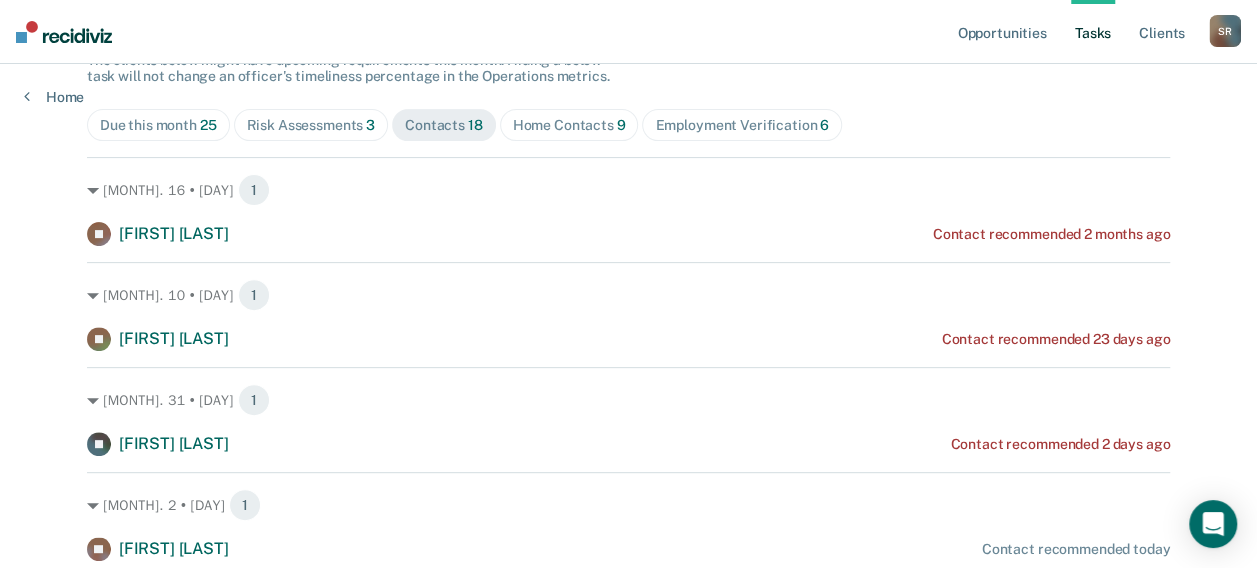 click on "Home Contacts   9" at bounding box center (569, 125) 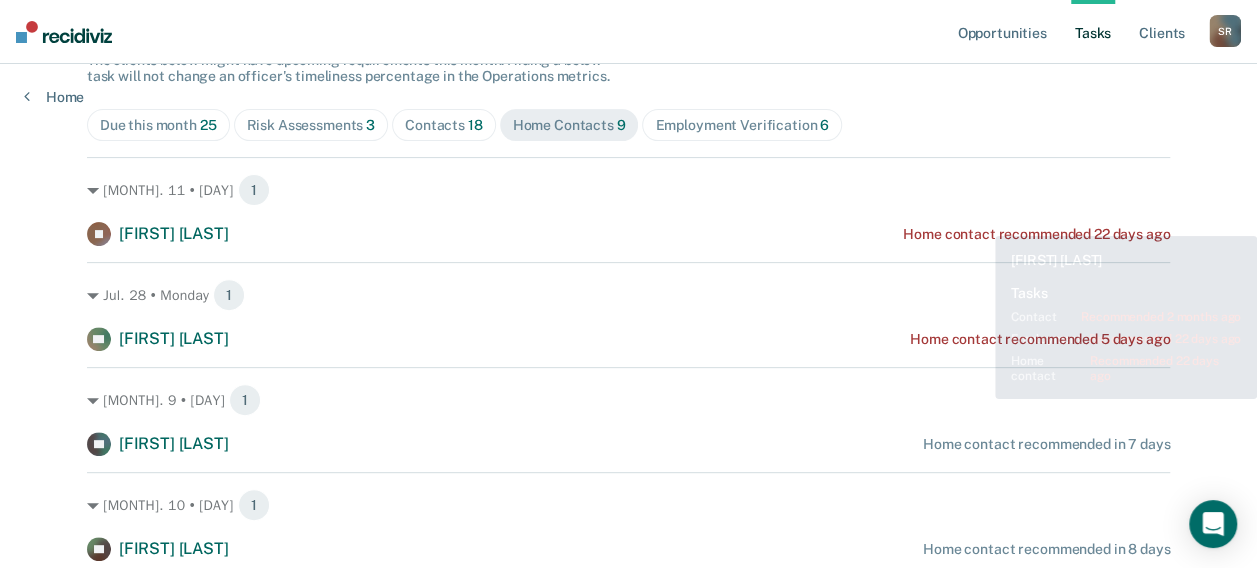 click on "[MONTH]. 11 • [DAY]   1 JA [FIRST] [LAST] Home contact recommended 22 days ago" at bounding box center (628, 201) 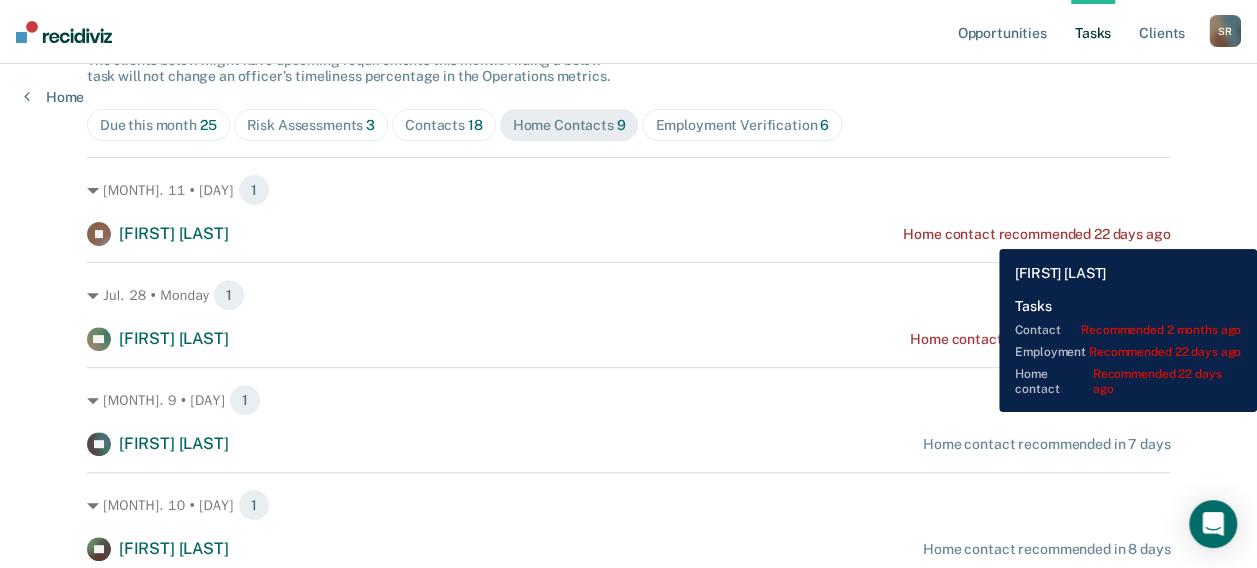 click on "Home contact recommended 22 days ago" at bounding box center (1036, 234) 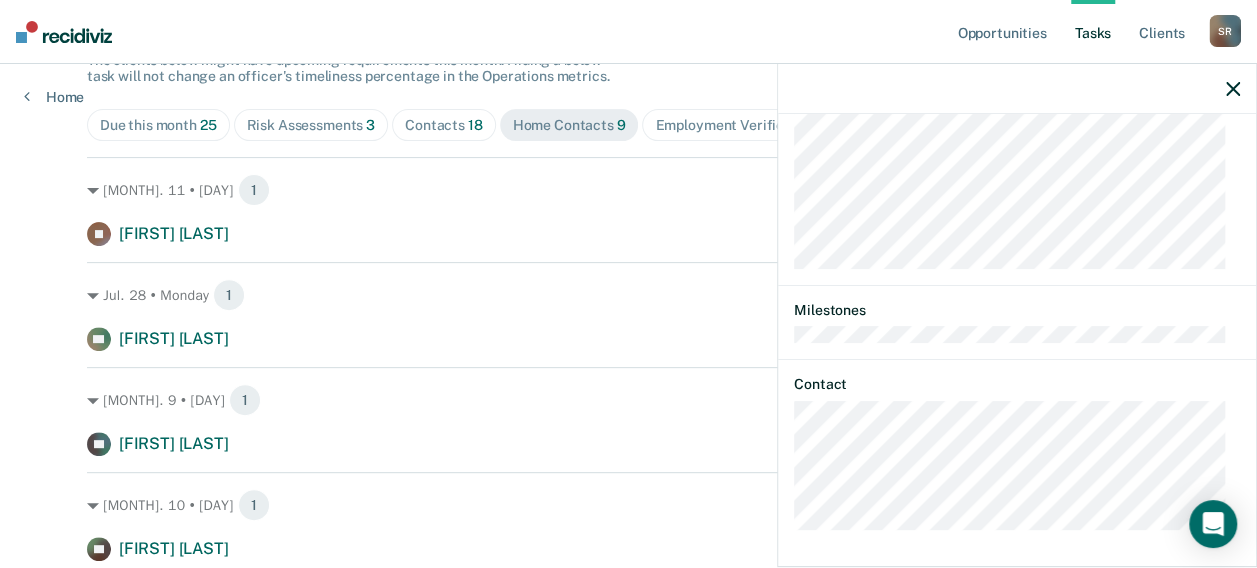 scroll, scrollTop: 0, scrollLeft: 0, axis: both 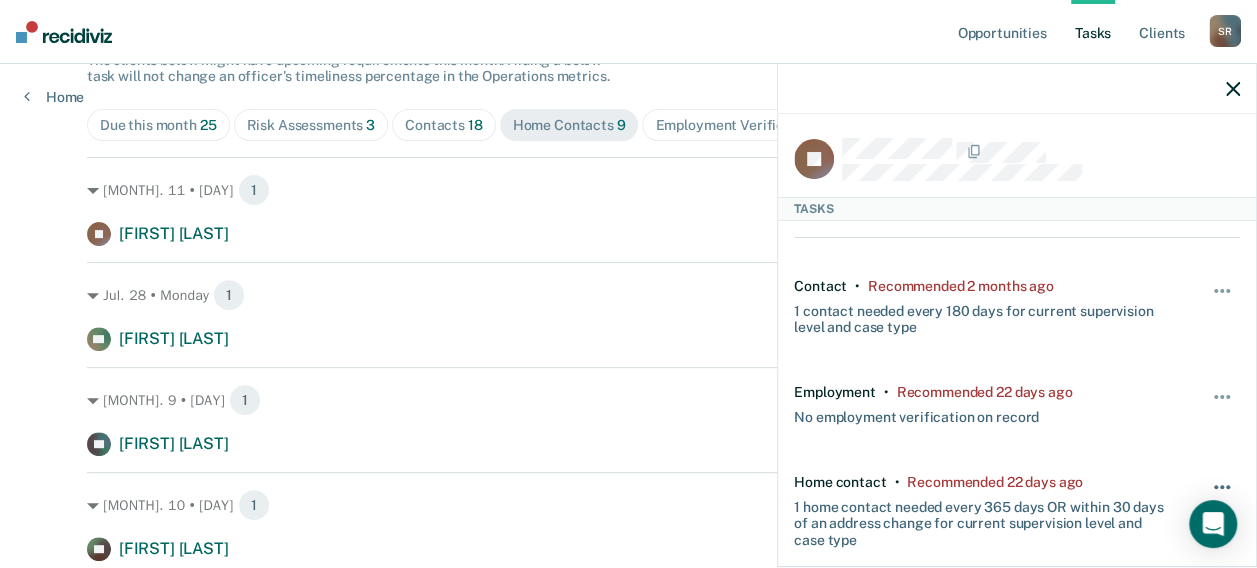 click at bounding box center [1216, 487] 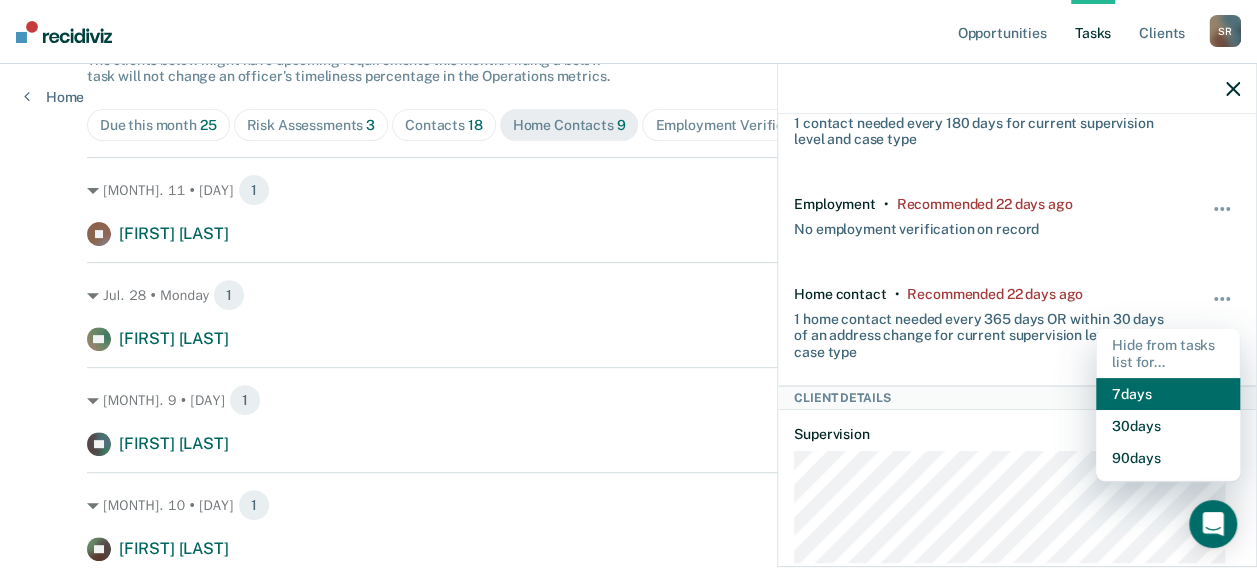 scroll, scrollTop: 231, scrollLeft: 0, axis: vertical 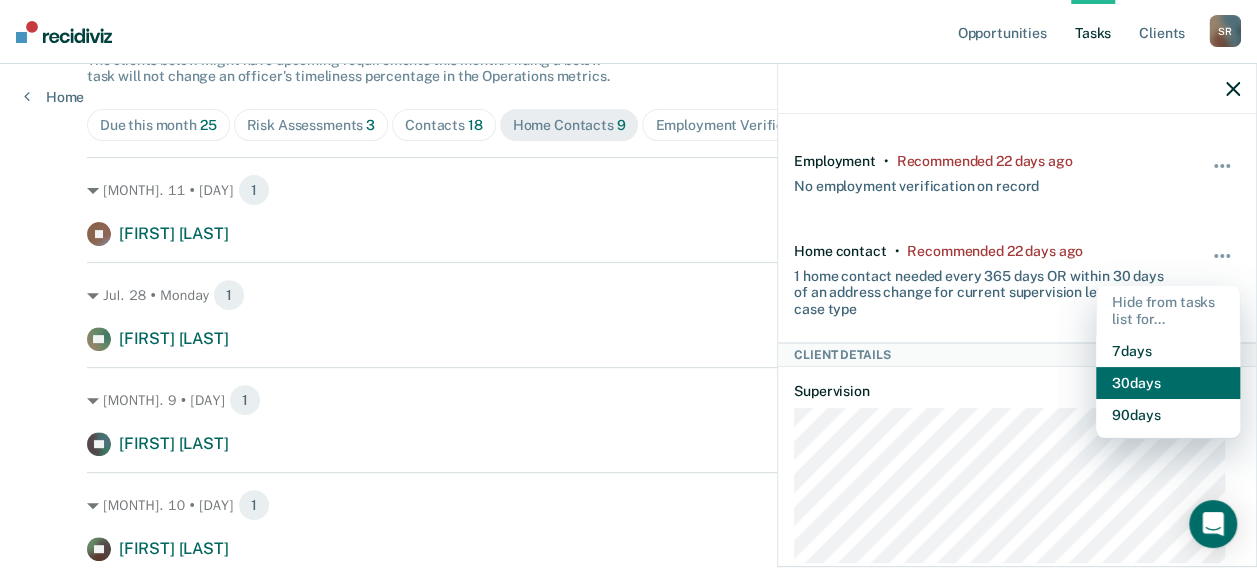 click on "30  days" at bounding box center (1168, 383) 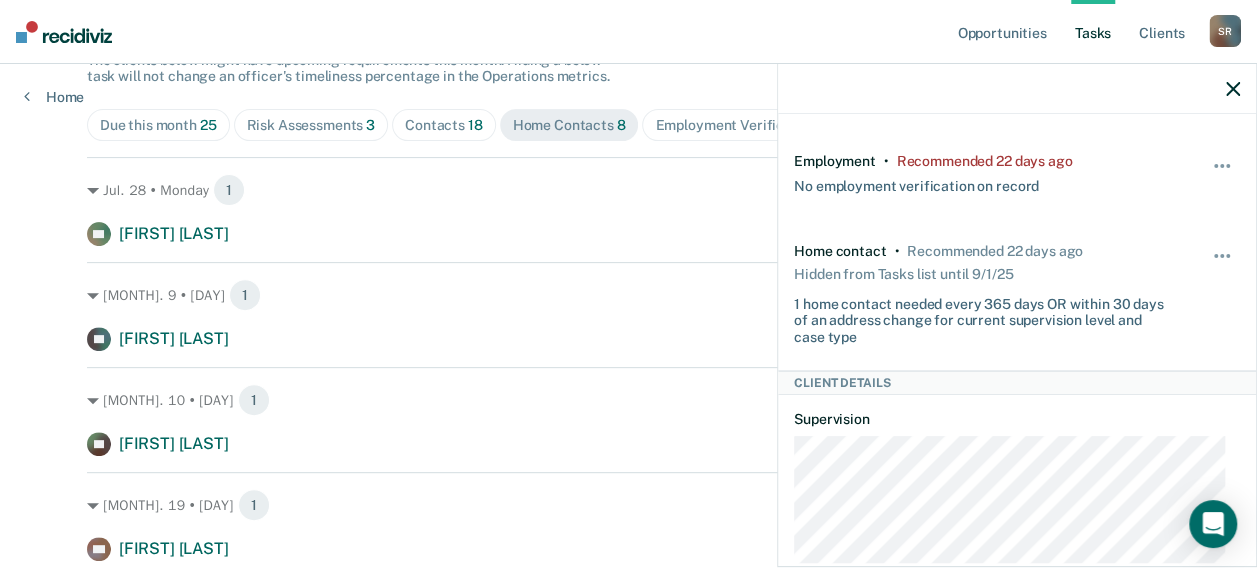 click on "Tasks The clients below might have upcoming requirements this month. Hiding a below task will not change an officer's timeliness percentage in the Operations metrics. Due this month   25 Risk Assessments   3 Contacts   18 Home Contacts   8 Employment Verification   6   [MONTH]. 28 • [DAY]   1 AC [FIRST] [LAST] Home contact recommended 5 days ago   [MONTH]. 9 • [DAY]   1 FR [FIRST] [LAST] Home contact recommended in 7 days   [MONTH]. 10 • [DAY]   1 GL [FIRST] [LAST] Home contact recommended in 8 days   [MONTH]. 19 • [DAY]   1 FM [FIRST] [LAST] Home contact recommended in 17 days   [MONTH]. 20 • [DAY]   1 EA [FIRST] [LAST] Home contact recommended in 18 days   [MONTH]. 27 • [DAY]   1 JP [FIRST] [LAST] Home contact recommended in 25 days   [MONTH]. 29 • [DAY]   1 MS [FIRST] [LAST] Home contact recommended in a month   [MONTH]. 30 • [DAY]   1 MH [FIRST] [LAST] Home contact recommended in a month" at bounding box center (628, 488) 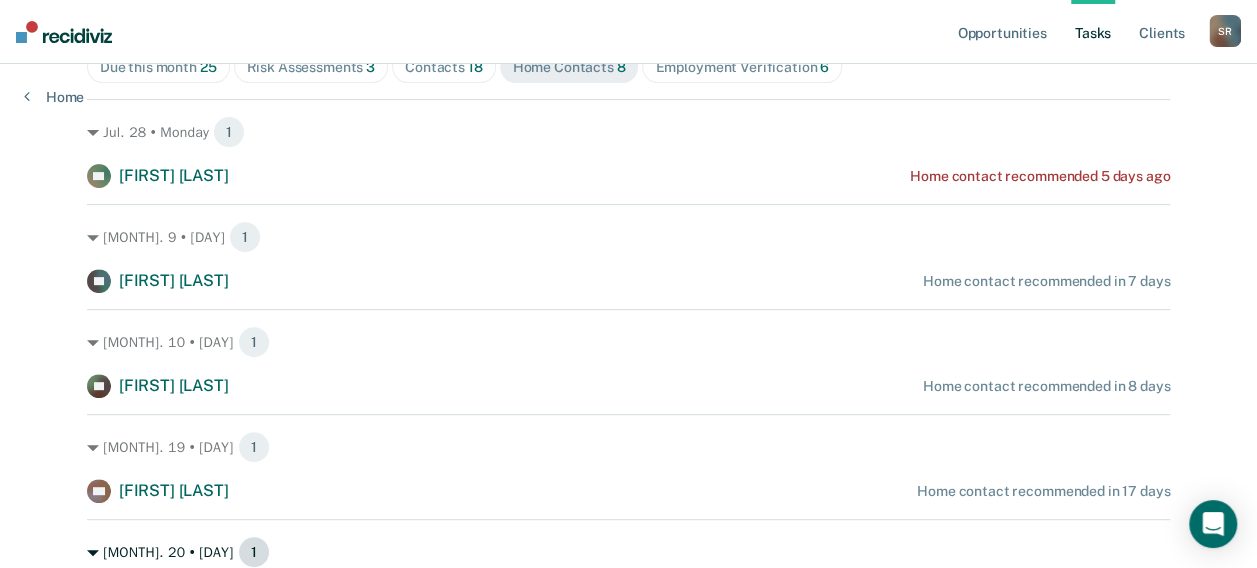 scroll, scrollTop: 200, scrollLeft: 0, axis: vertical 